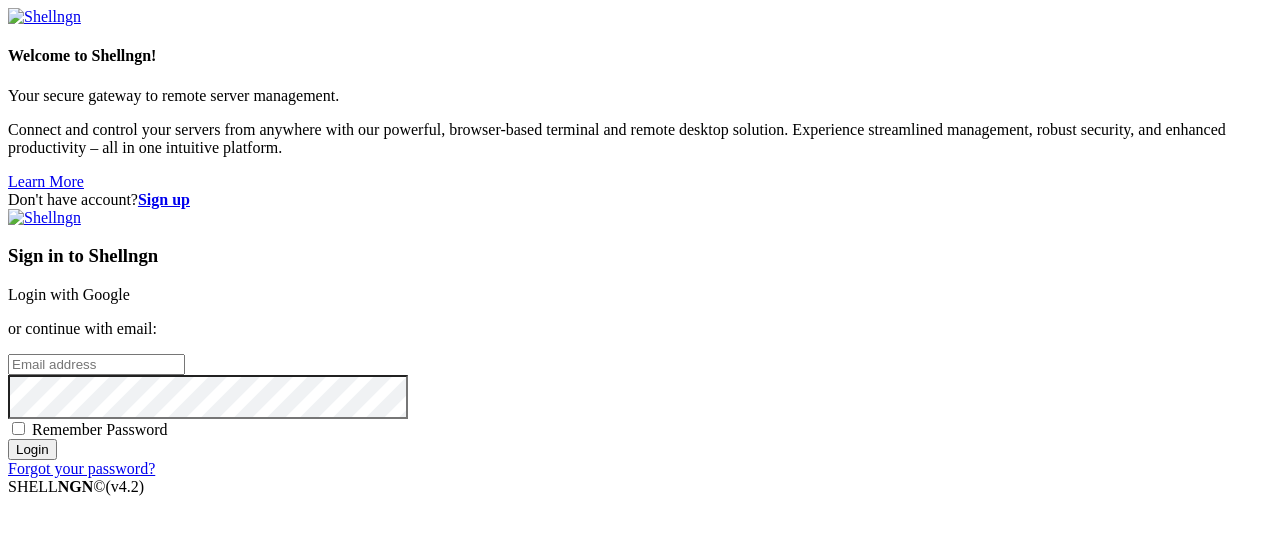 scroll, scrollTop: 0, scrollLeft: 0, axis: both 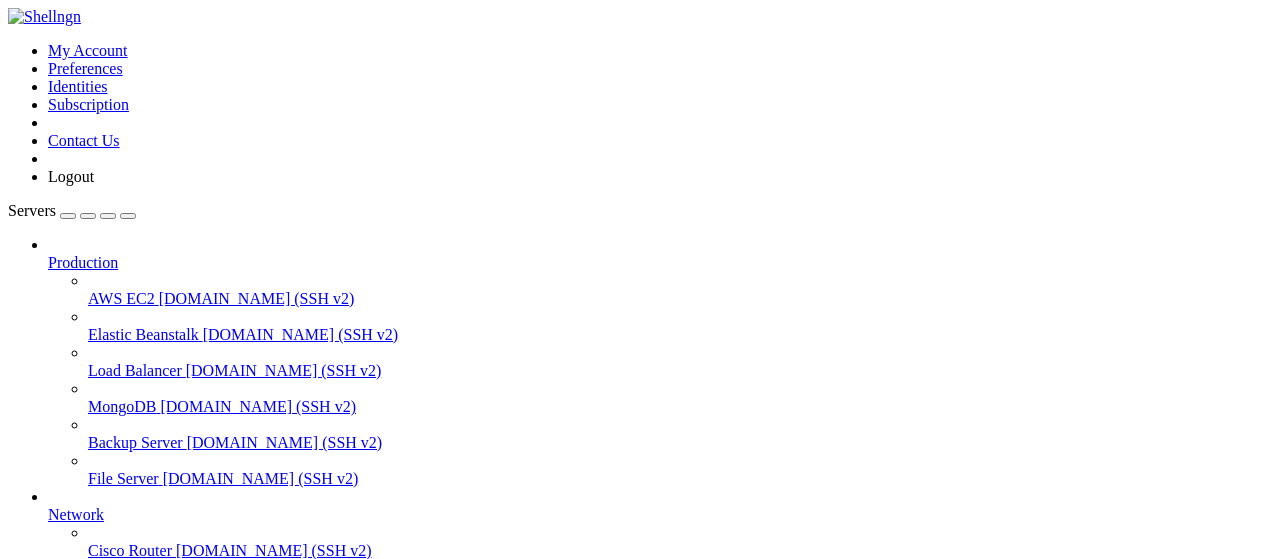 click on "grow a garden" at bounding box center (94, 730) 